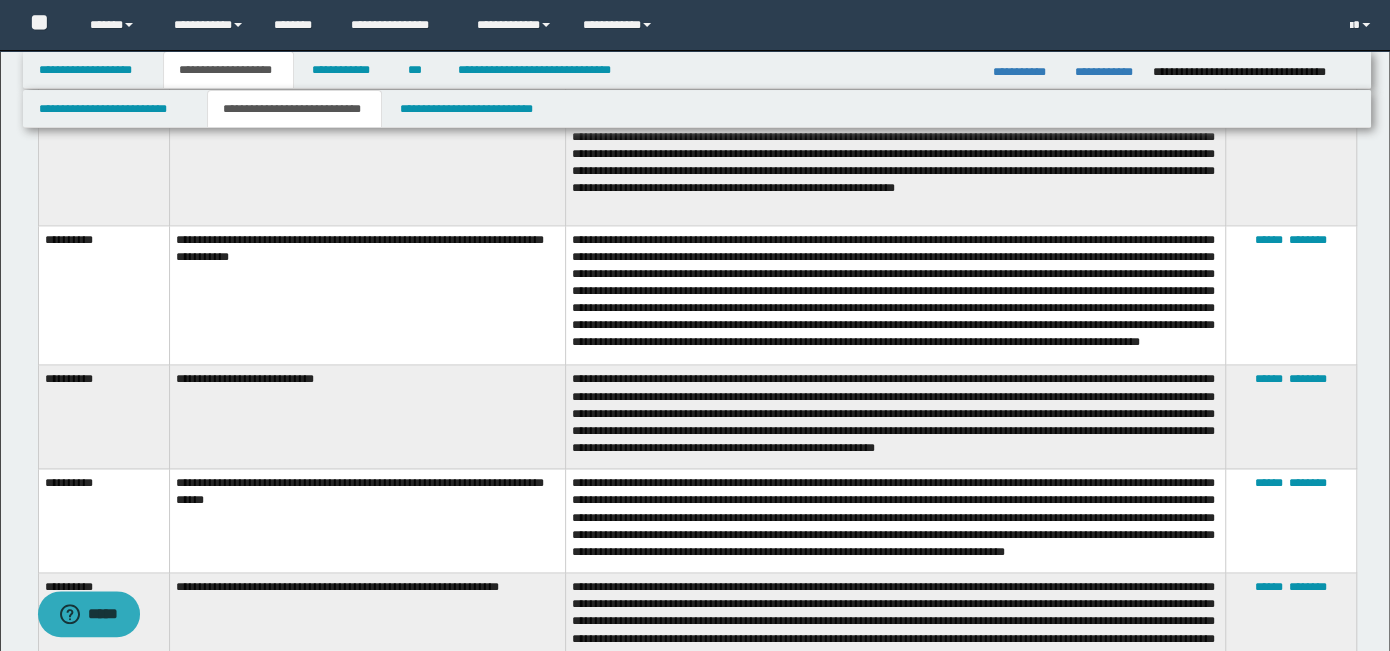 scroll, scrollTop: 1591, scrollLeft: 0, axis: vertical 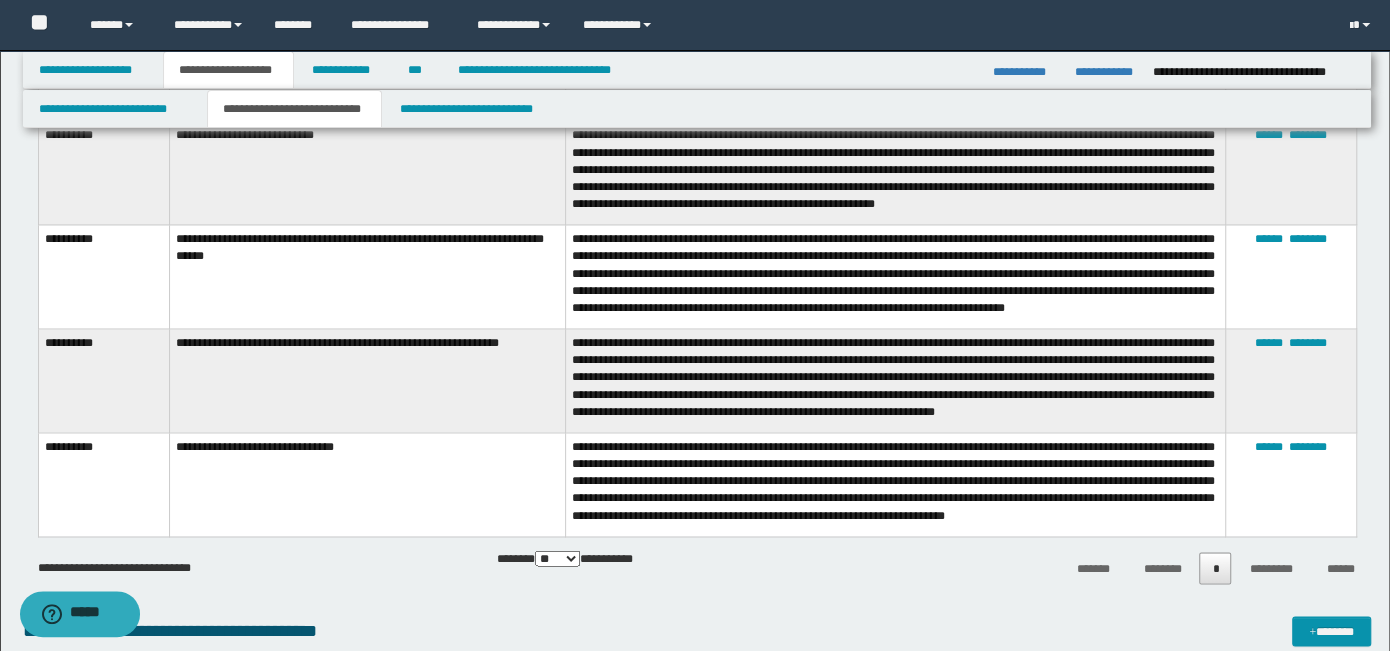 click on "******    ********" at bounding box center (1290, 484) 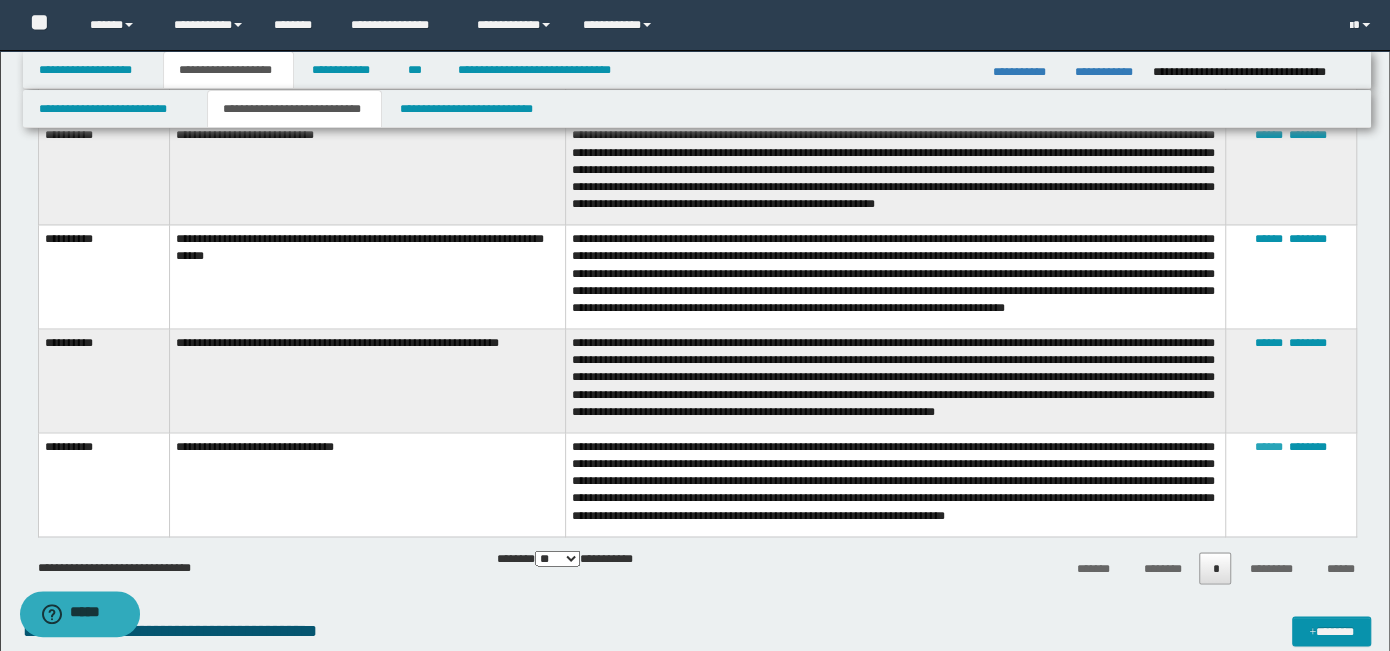 click on "******" at bounding box center (1269, 447) 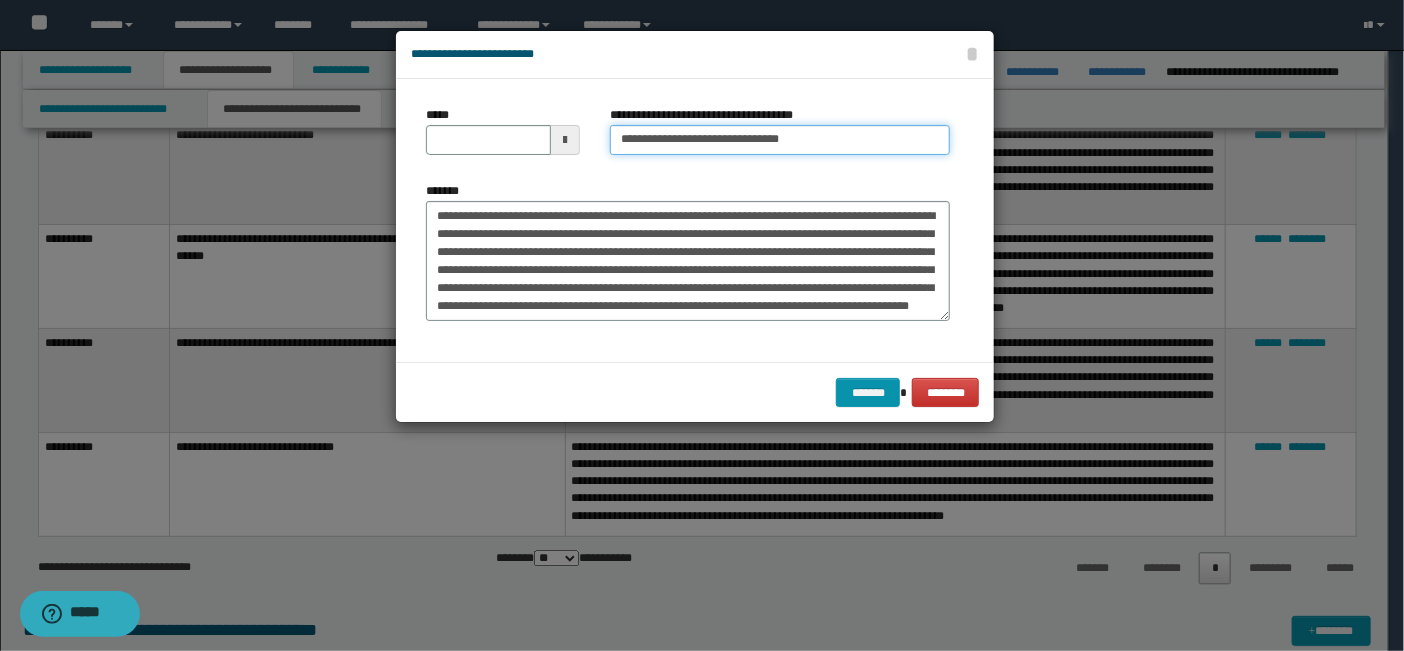 click on "**********" at bounding box center (779, 140) 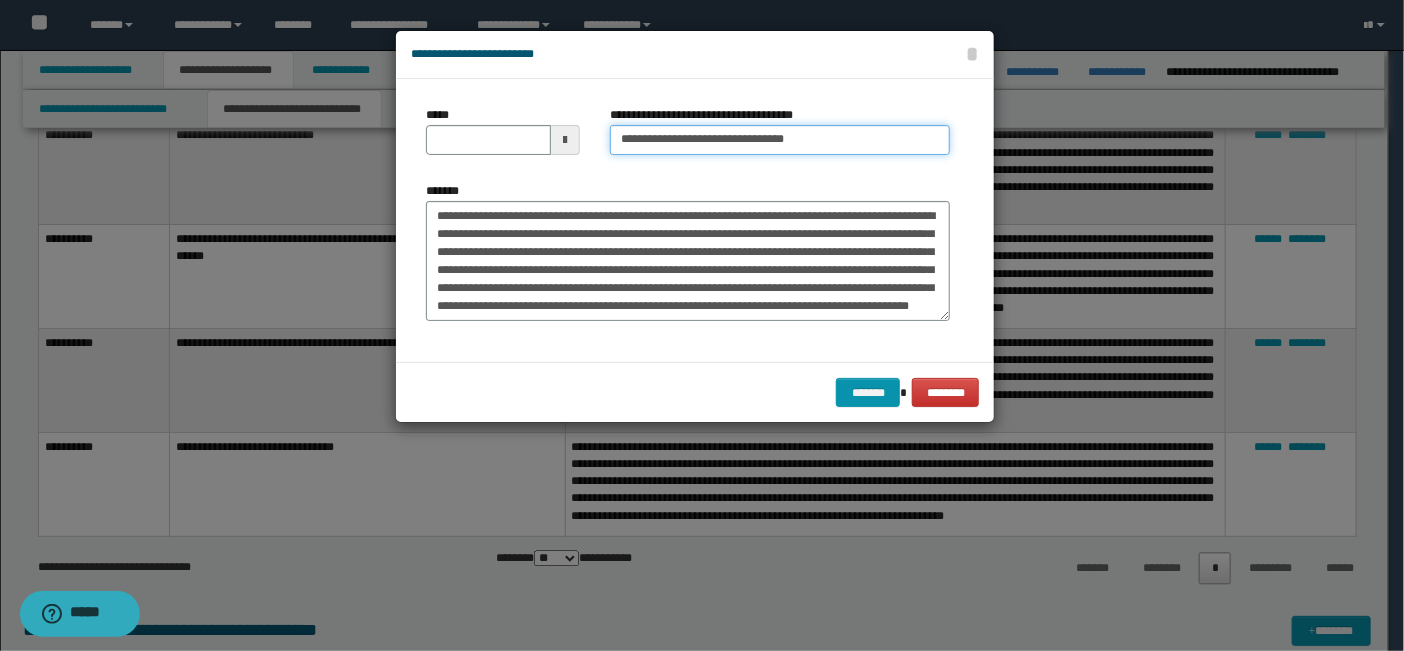 click on "**********" at bounding box center (779, 140) 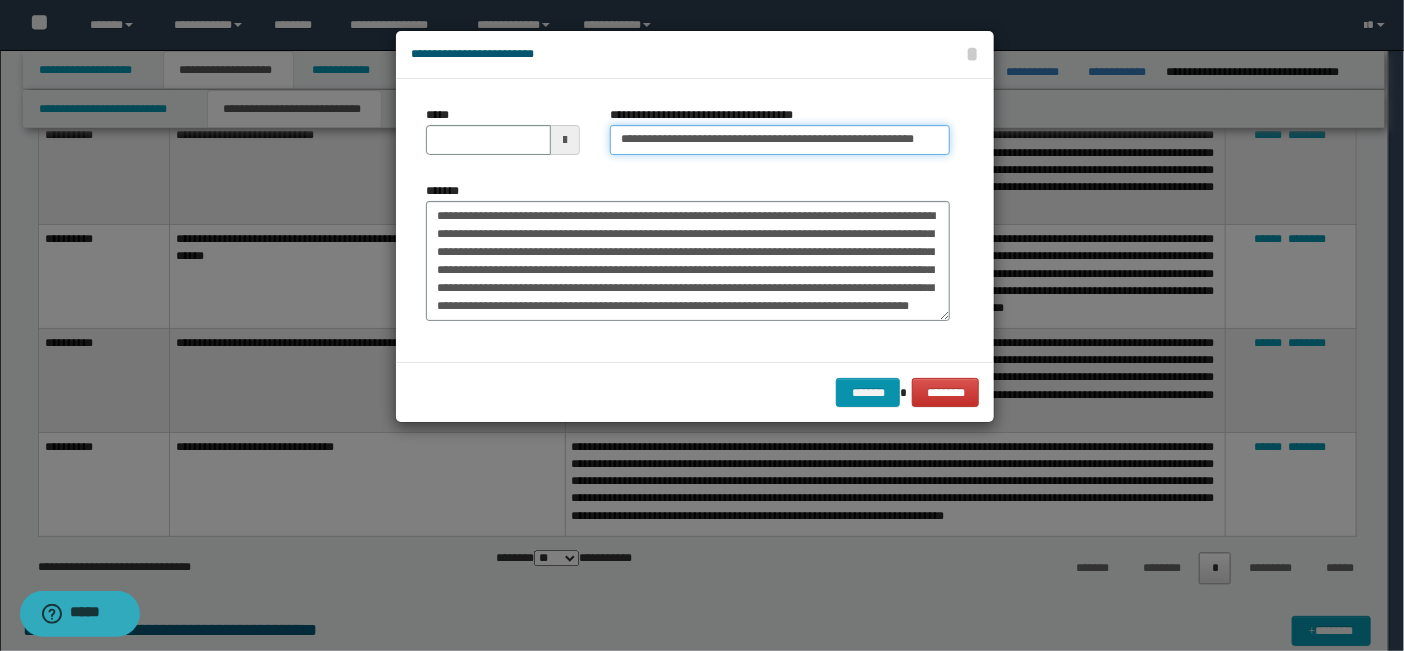 scroll, scrollTop: 0, scrollLeft: 19, axis: horizontal 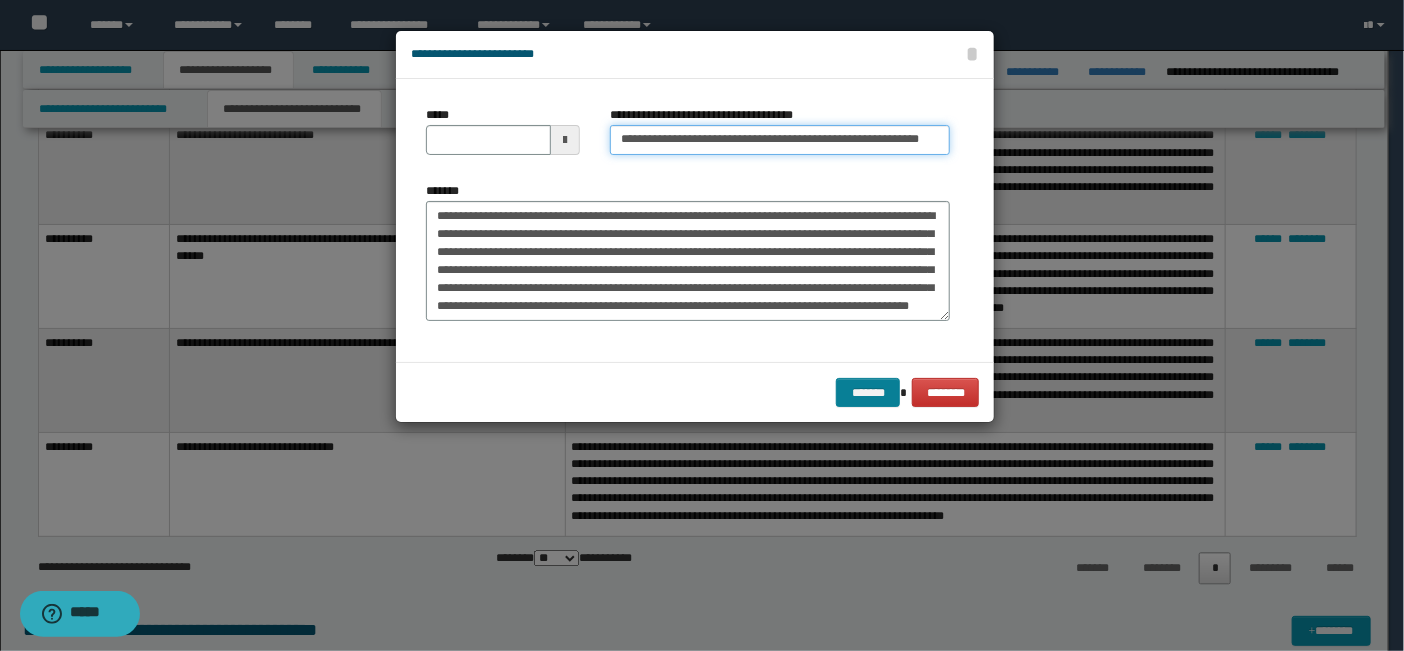type on "**********" 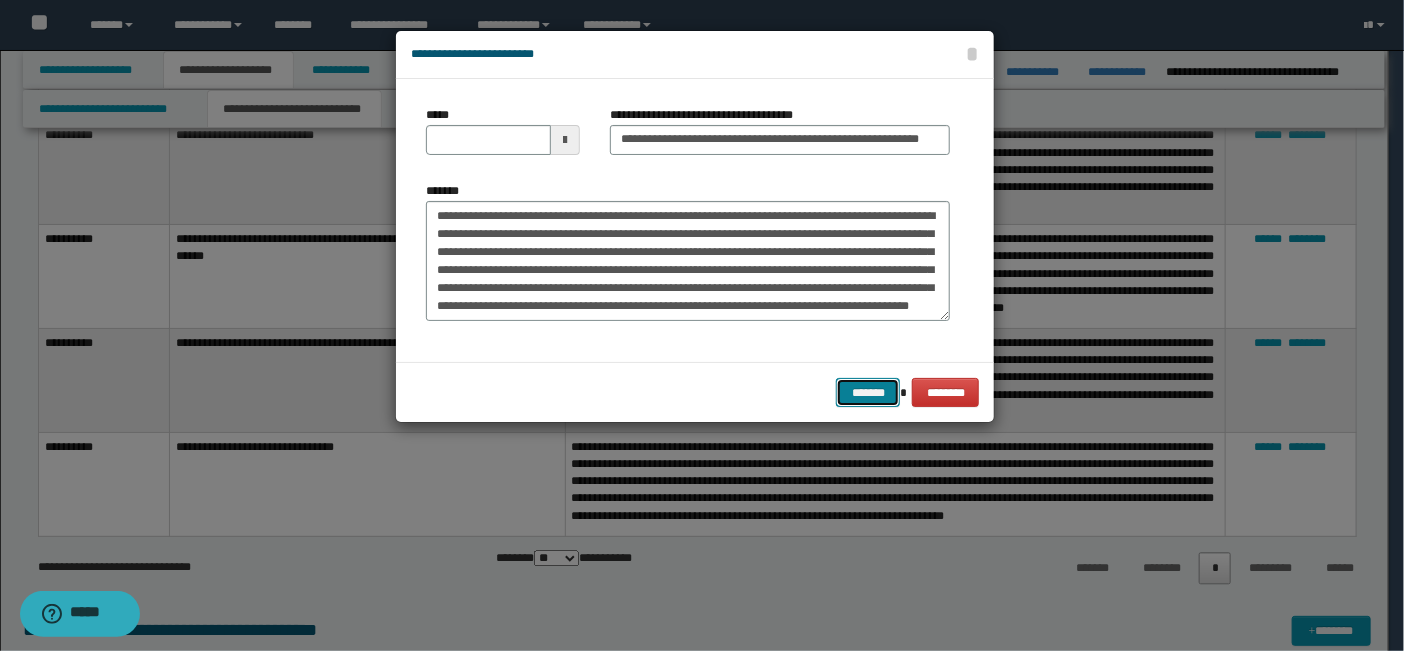 click on "*******" at bounding box center [868, 392] 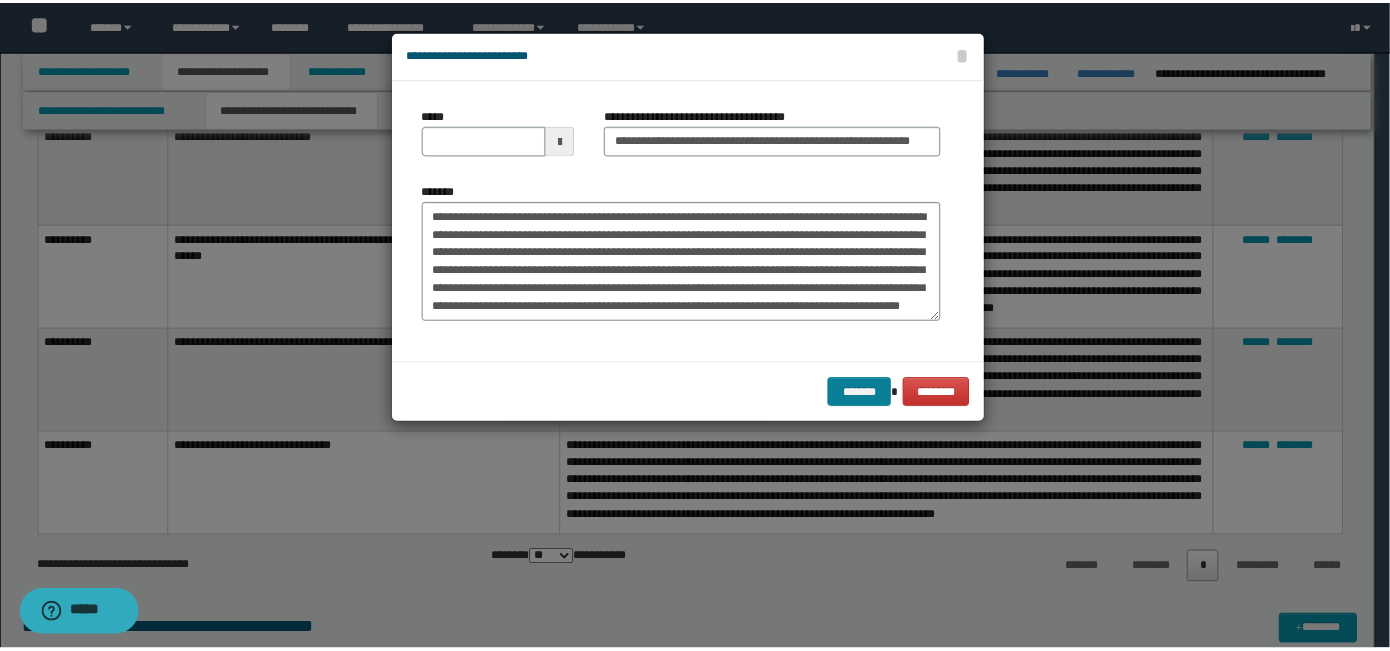 scroll, scrollTop: 0, scrollLeft: 0, axis: both 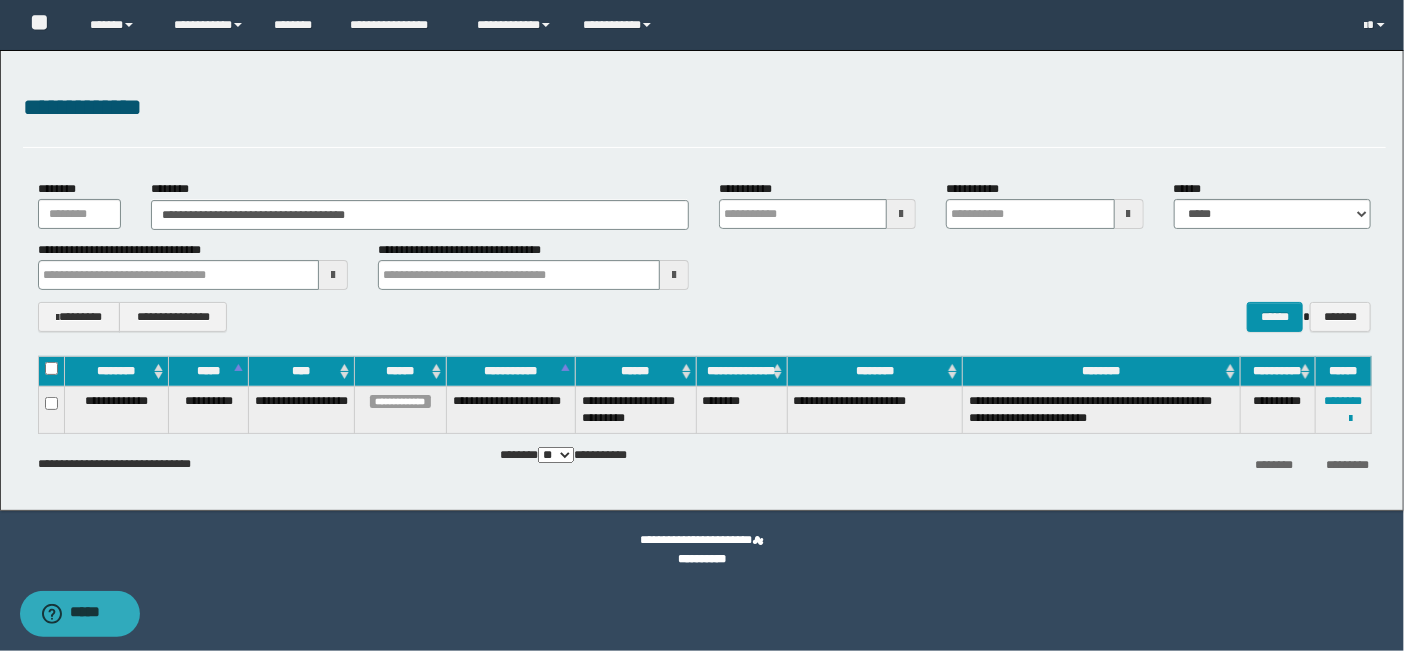 drag, startPoint x: 424, startPoint y: 209, endPoint x: -4, endPoint y: 209, distance: 428 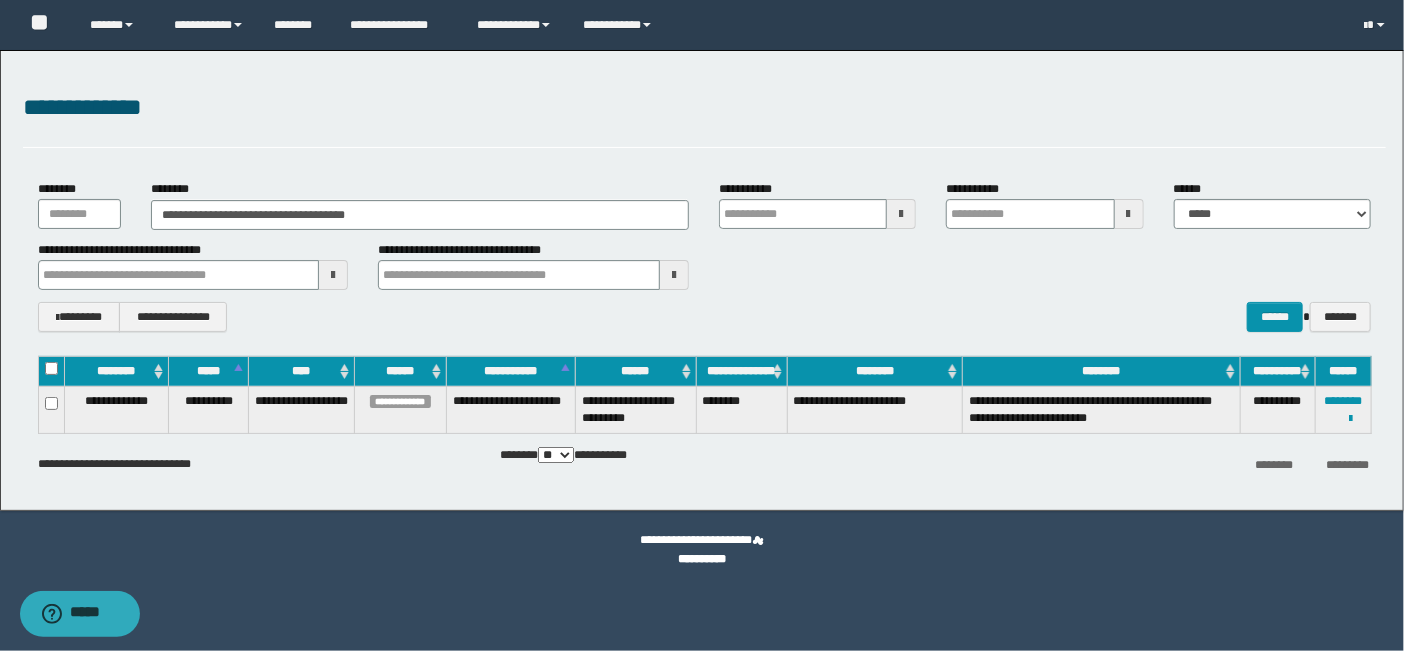 type on "********" 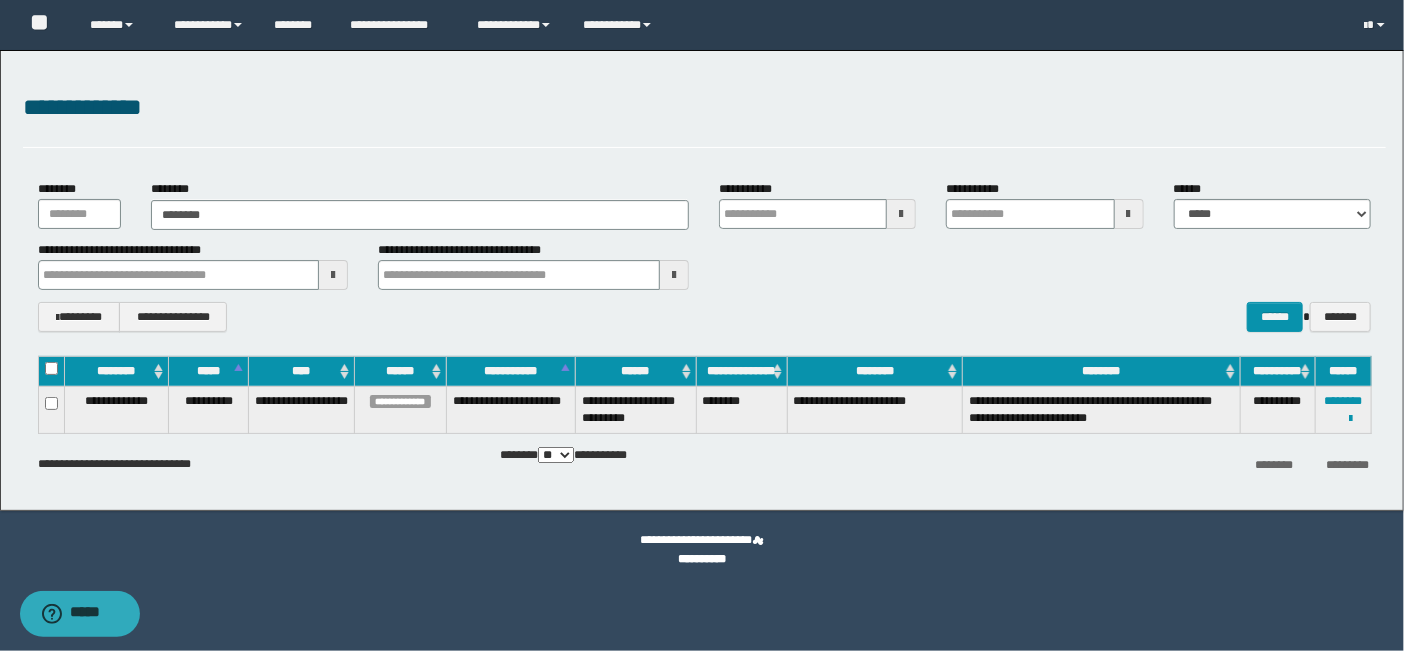 type on "********" 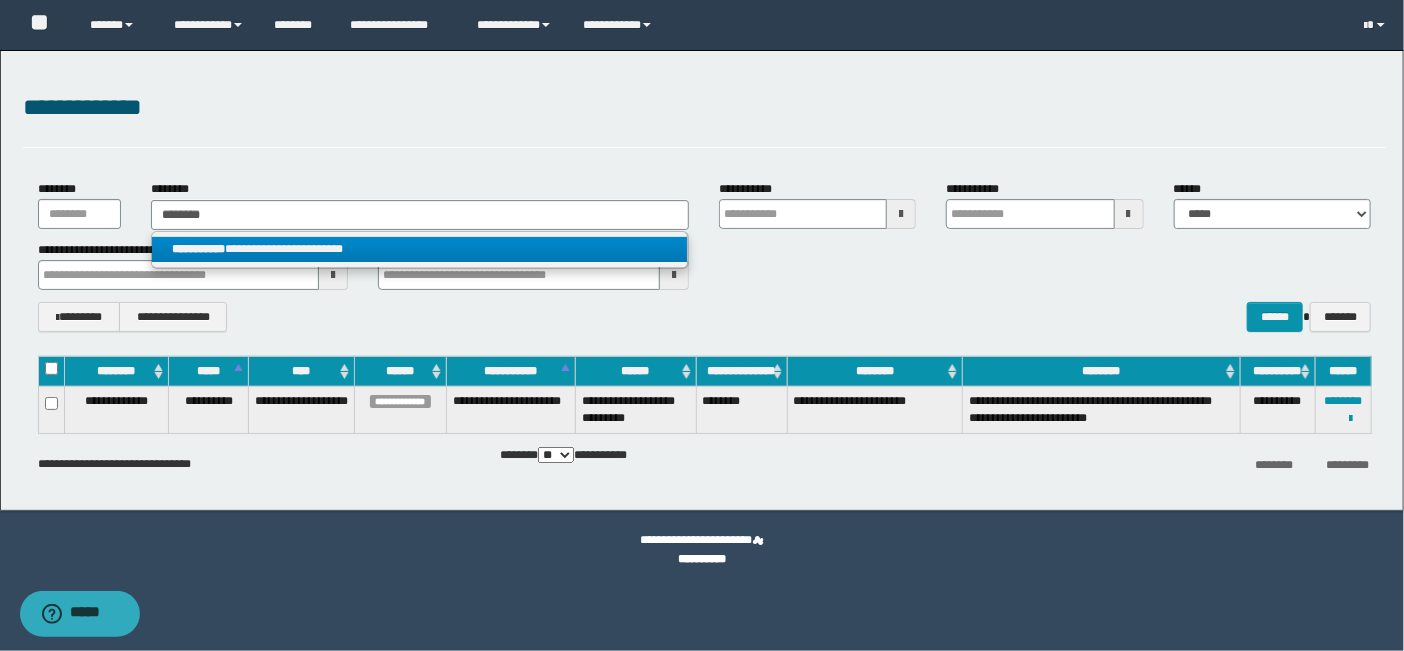 type on "********" 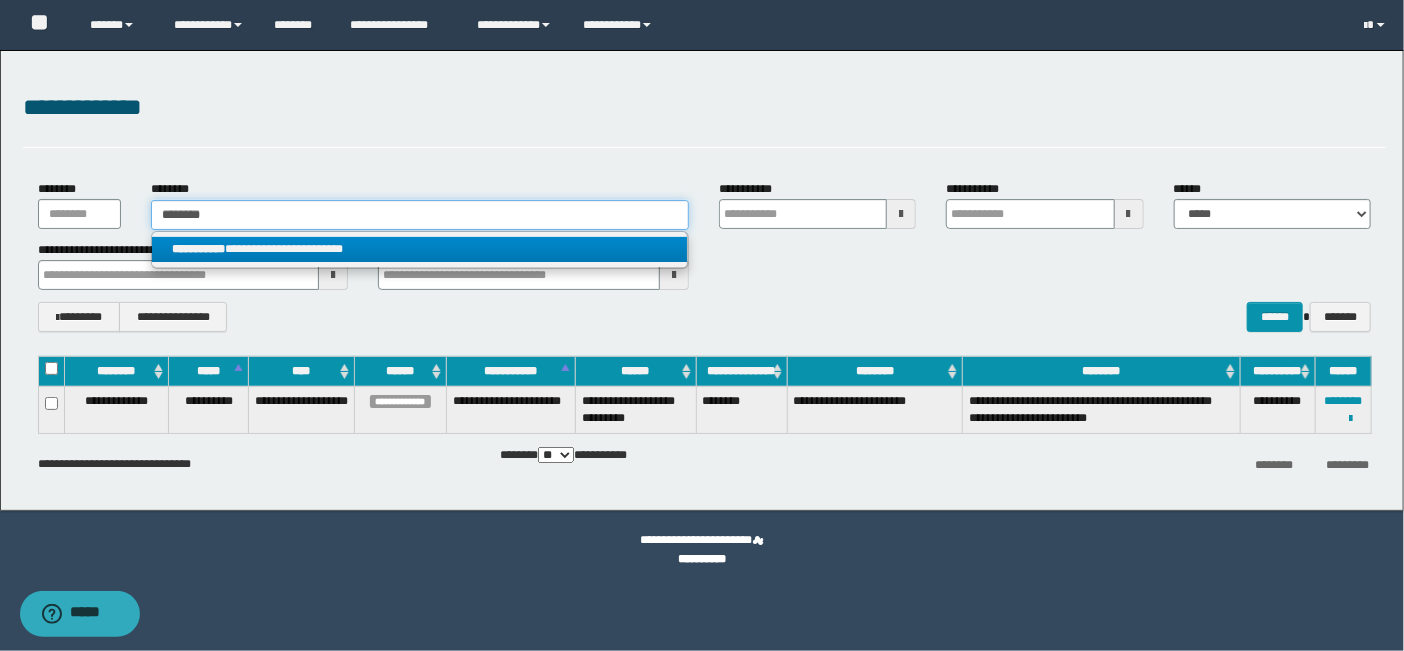 type 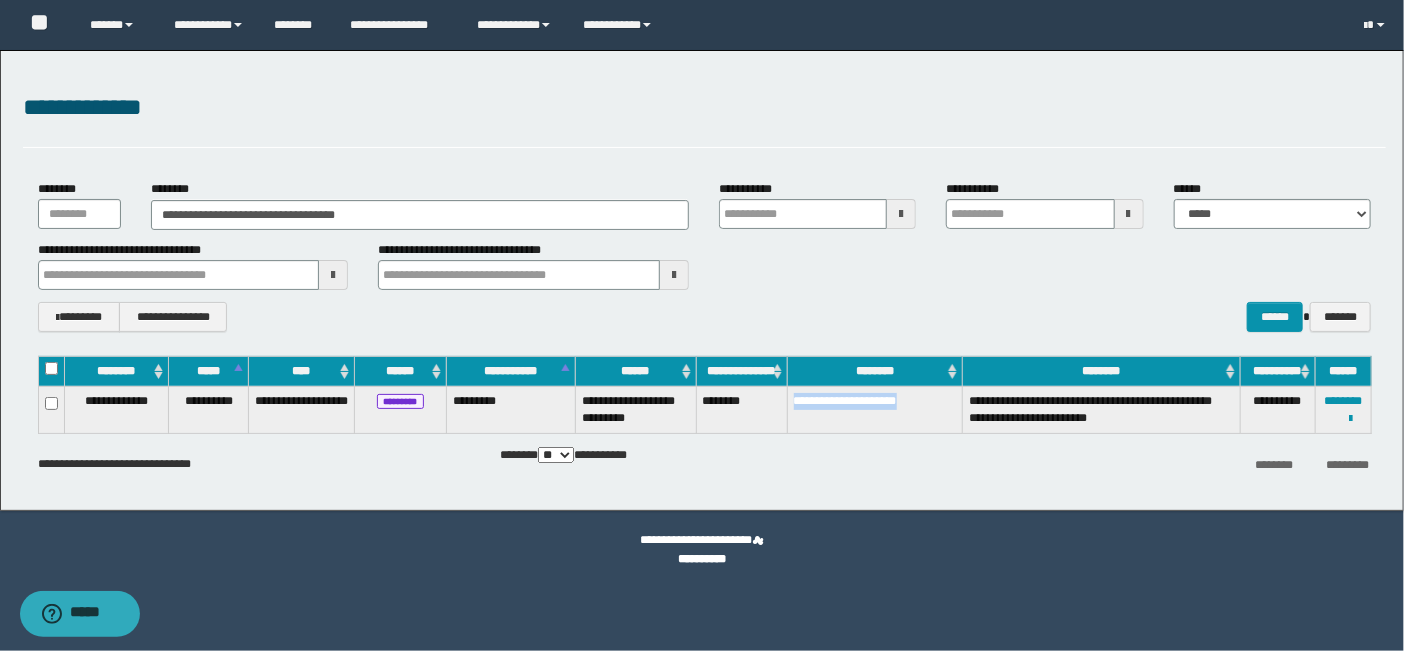 drag, startPoint x: 937, startPoint y: 396, endPoint x: 790, endPoint y: 402, distance: 147.12239 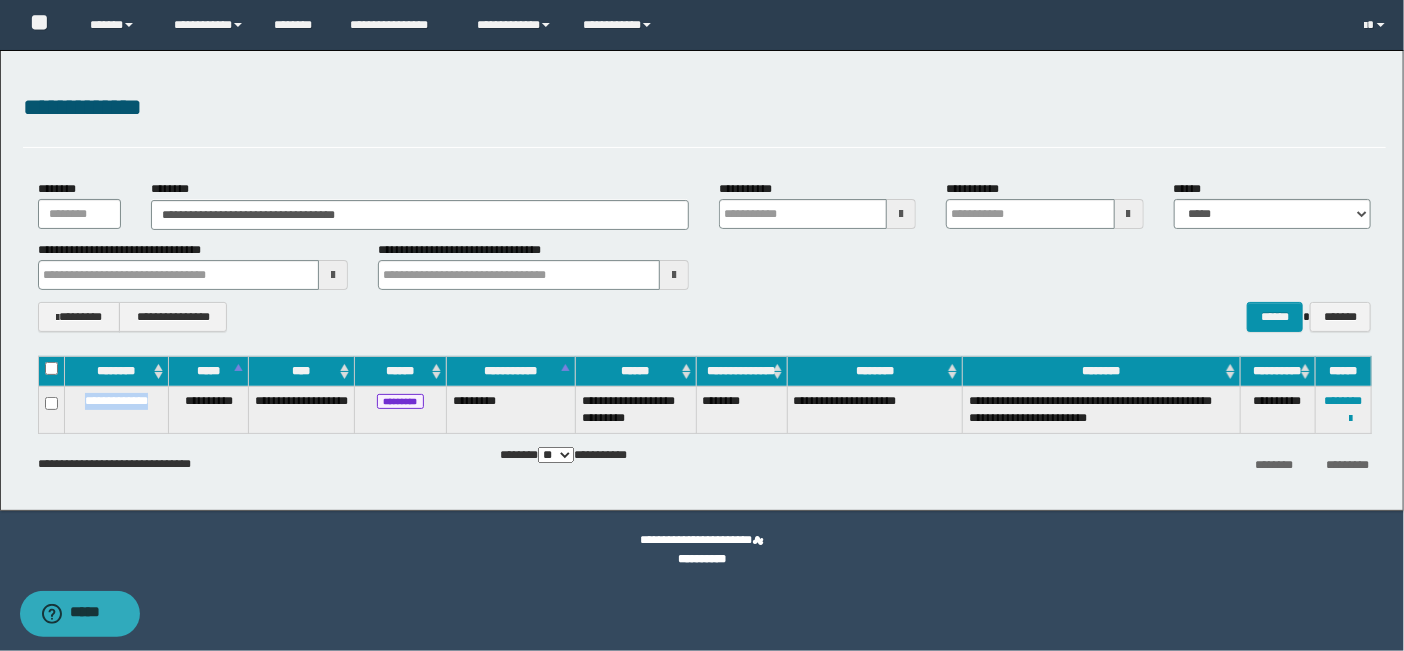 drag, startPoint x: 157, startPoint y: 397, endPoint x: 68, endPoint y: 408, distance: 89.6772 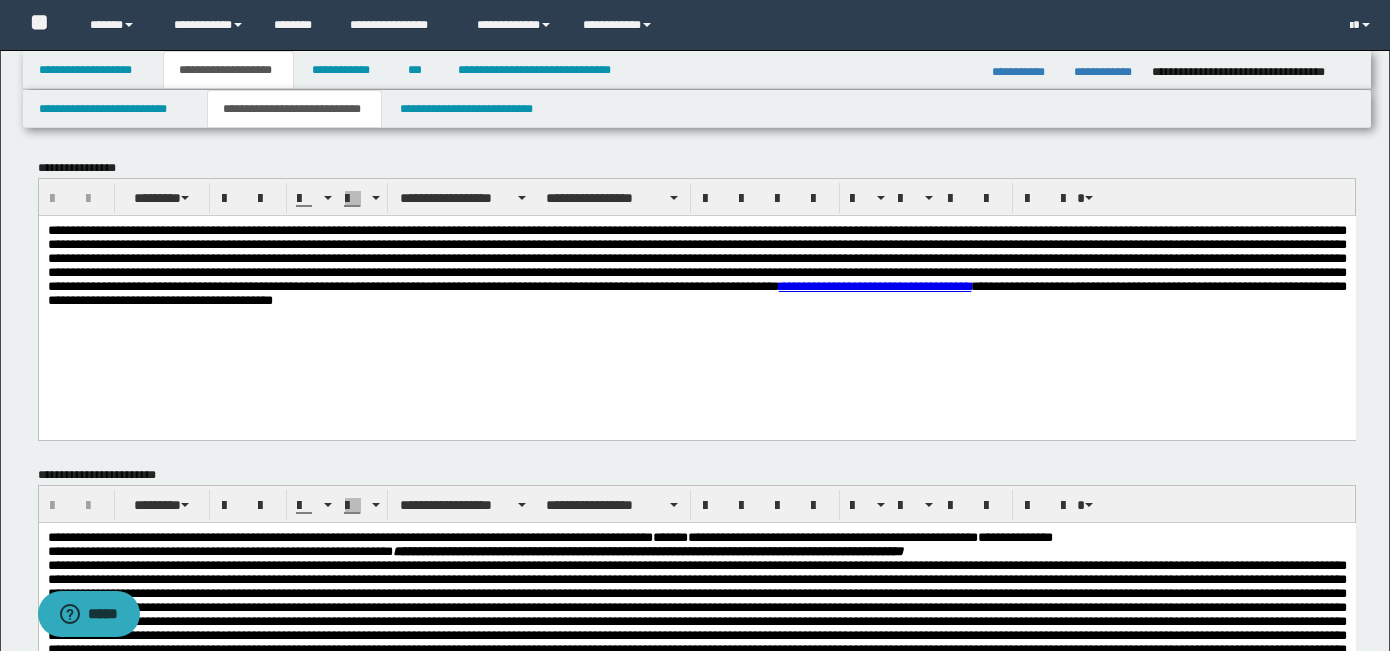 scroll, scrollTop: 1703, scrollLeft: 0, axis: vertical 